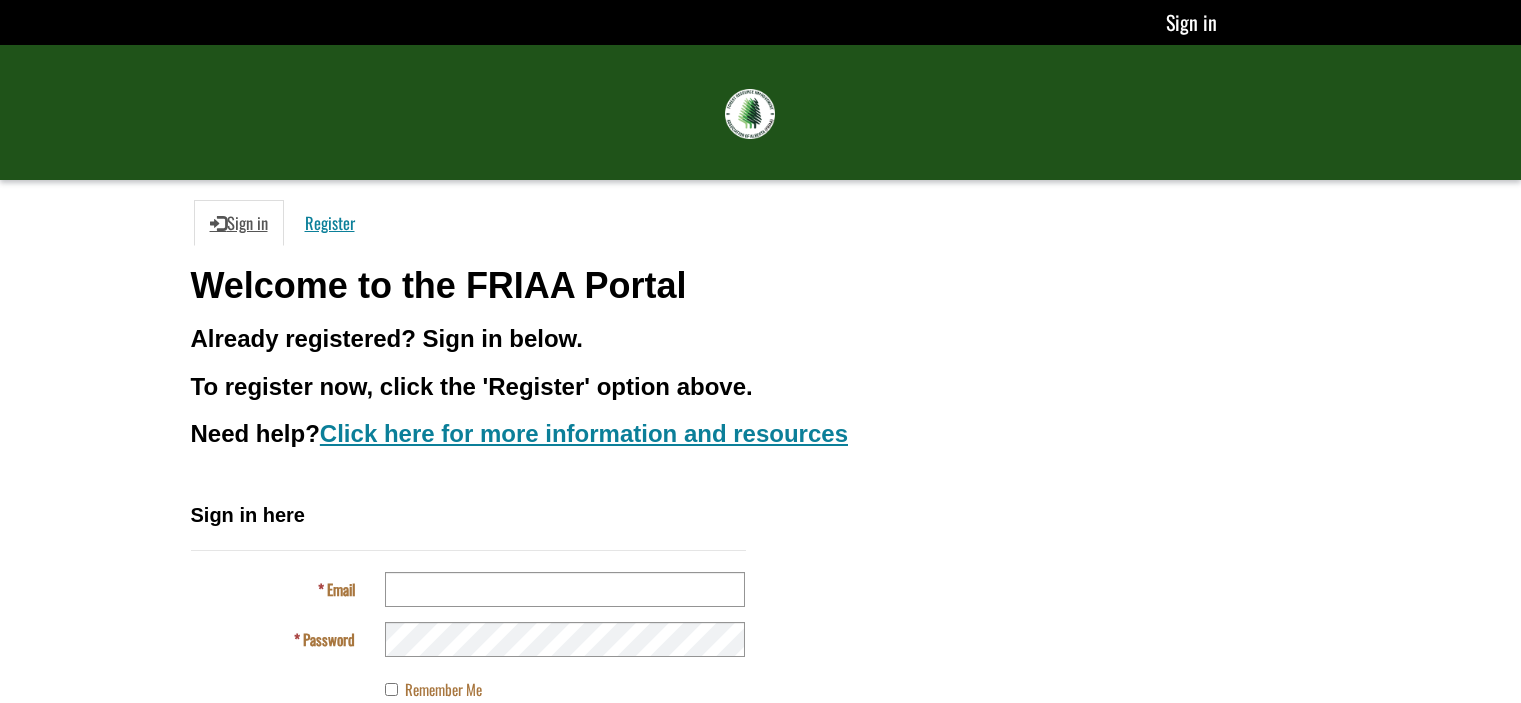 scroll, scrollTop: 140, scrollLeft: 0, axis: vertical 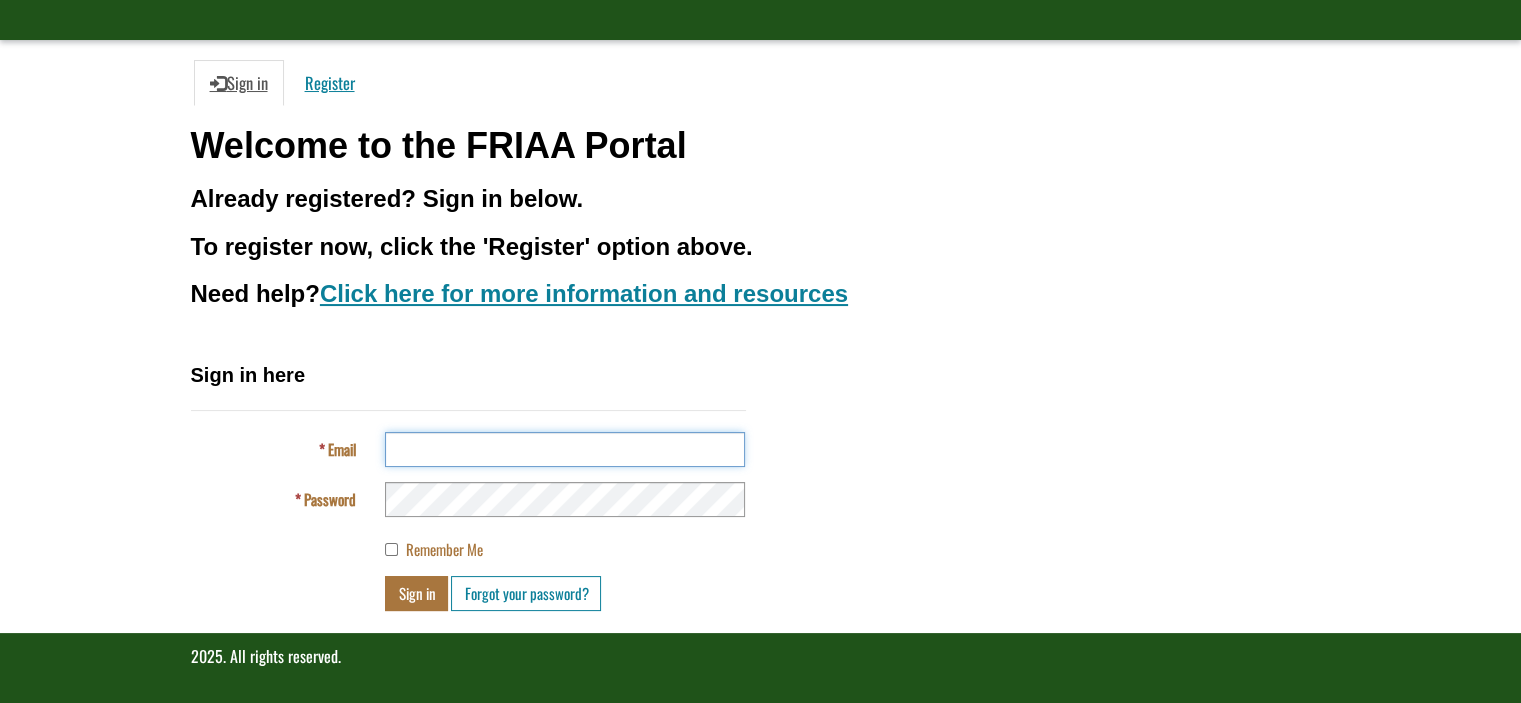 type on "**********" 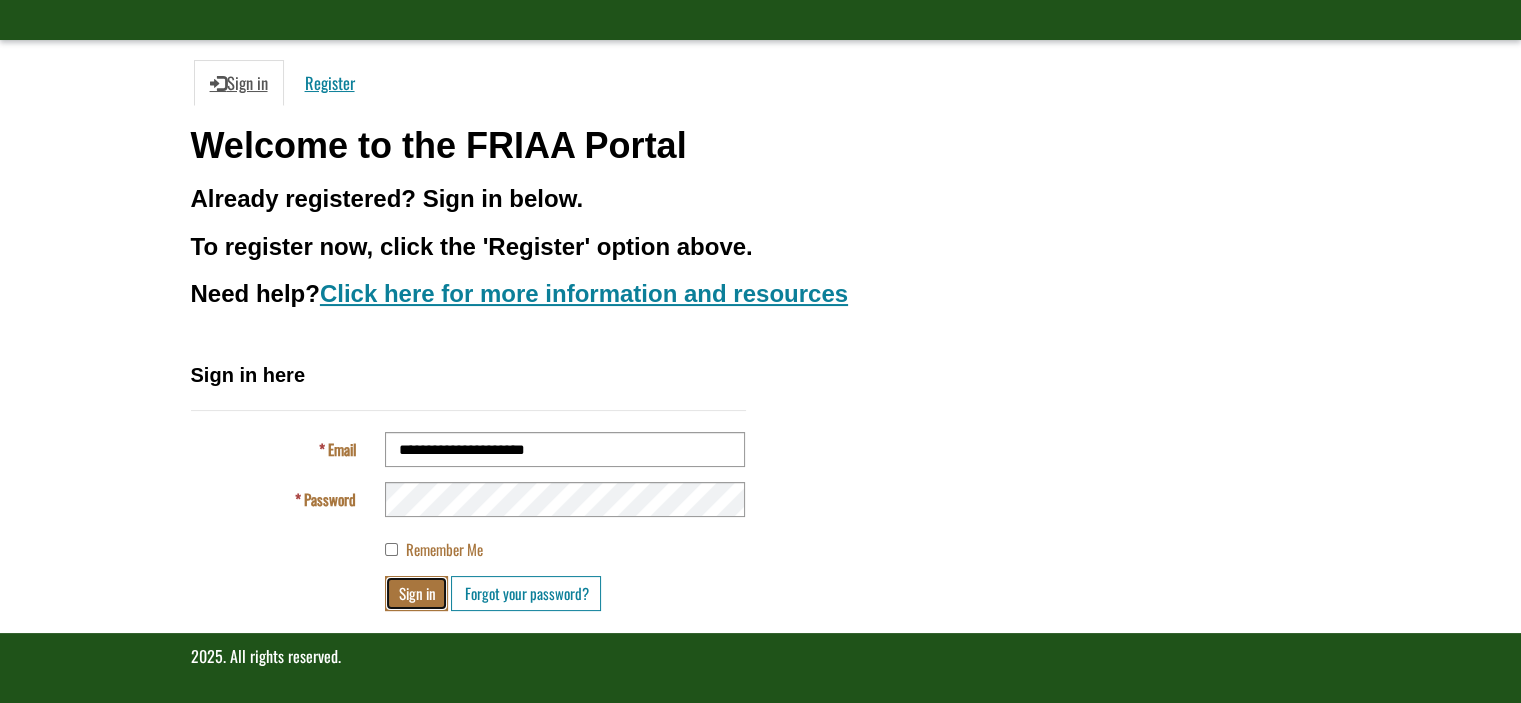 click on "Sign in" at bounding box center (416, 593) 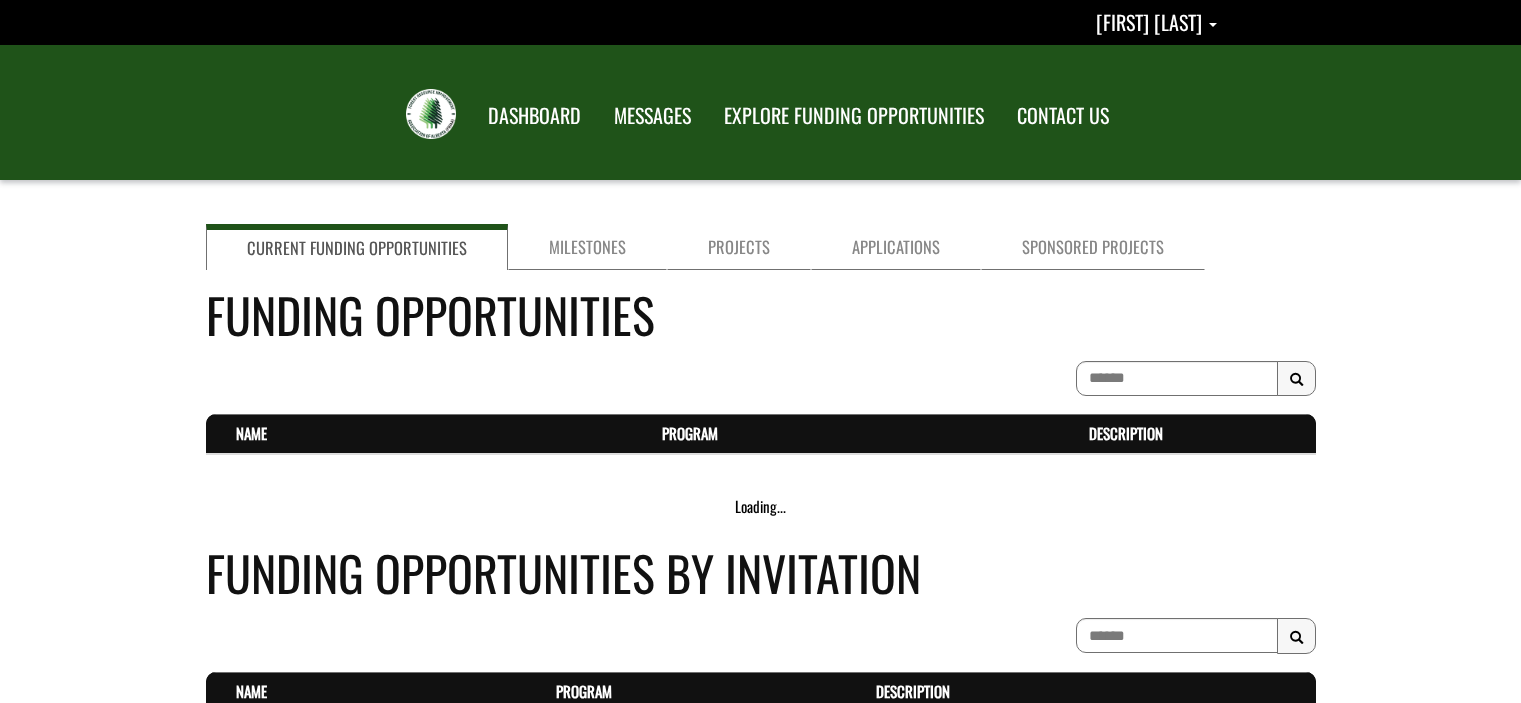 scroll, scrollTop: 0, scrollLeft: 0, axis: both 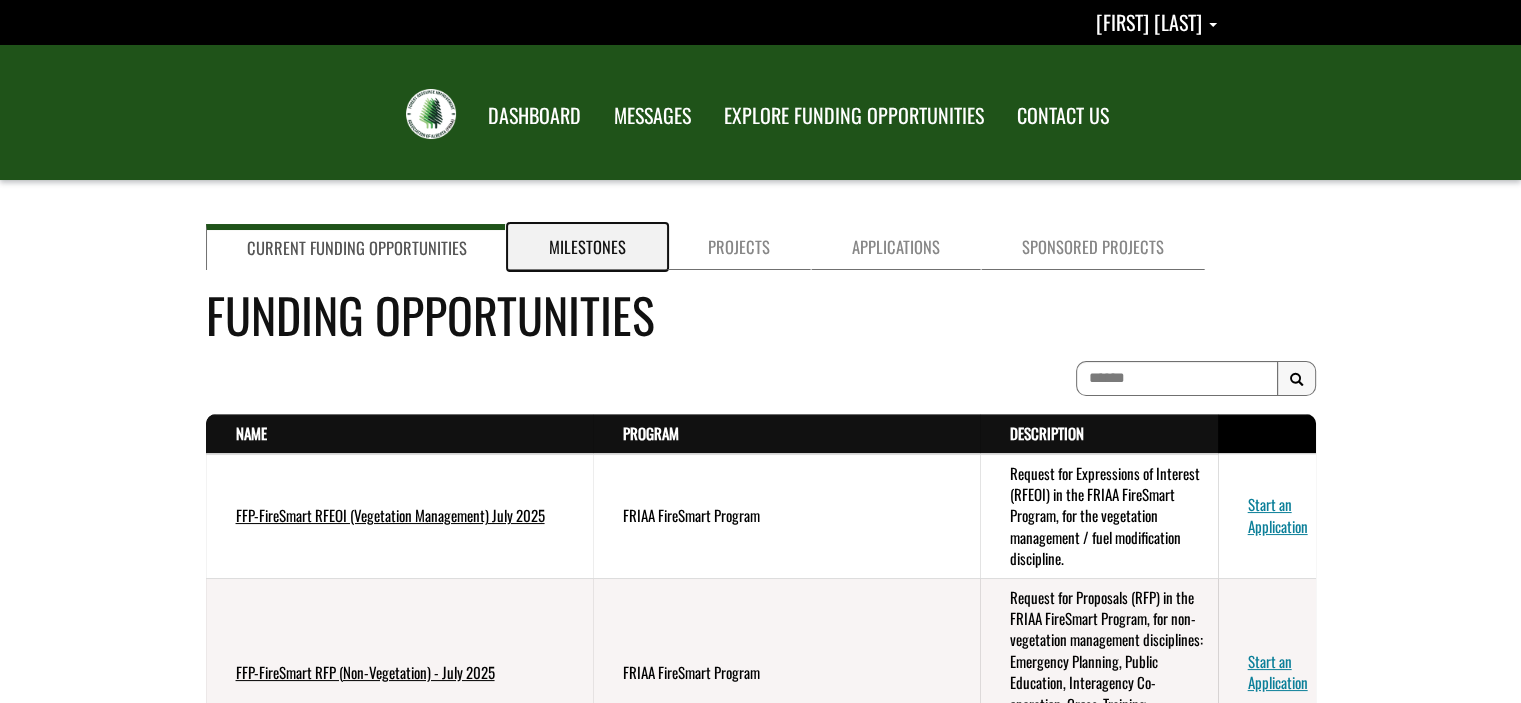 click on "Milestones" at bounding box center (587, 247) 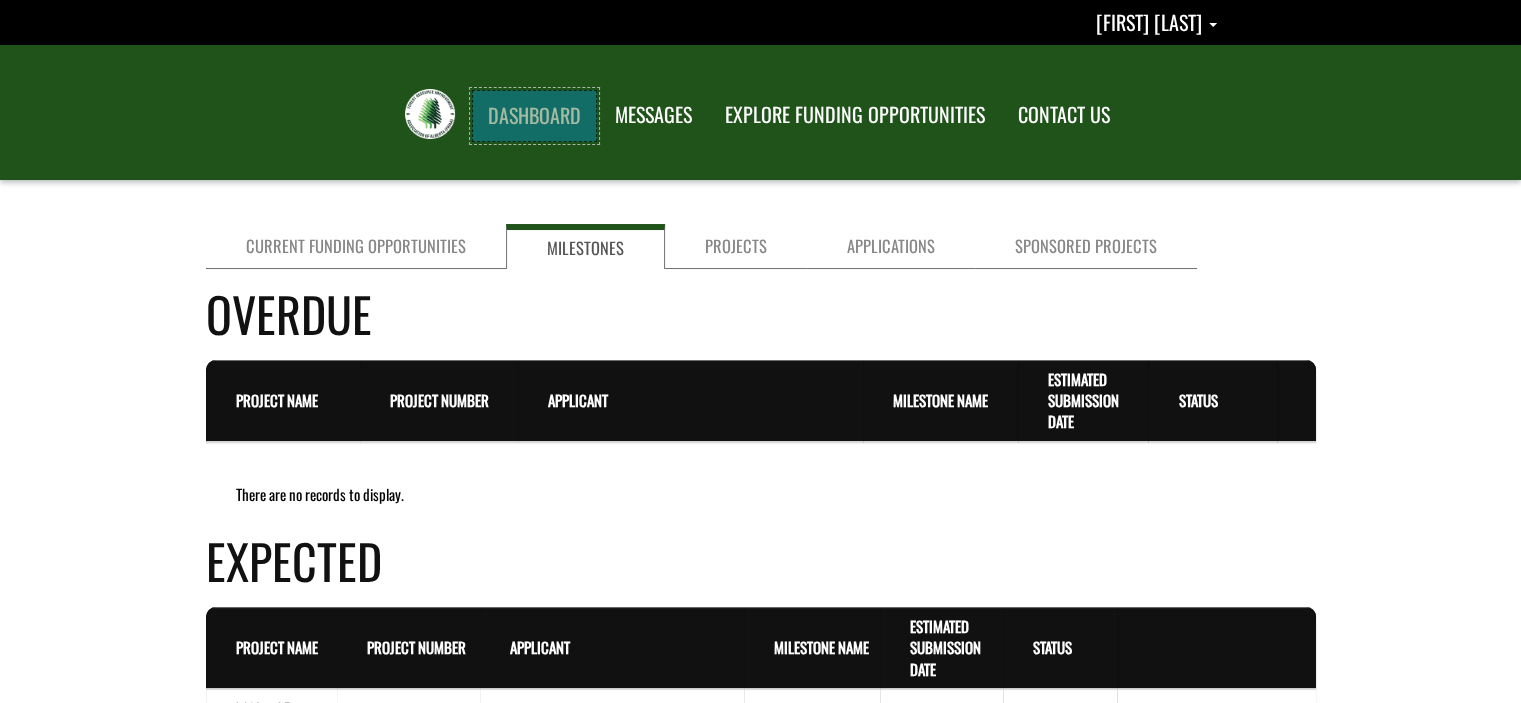 click on "DASHBOARD" at bounding box center [534, 116] 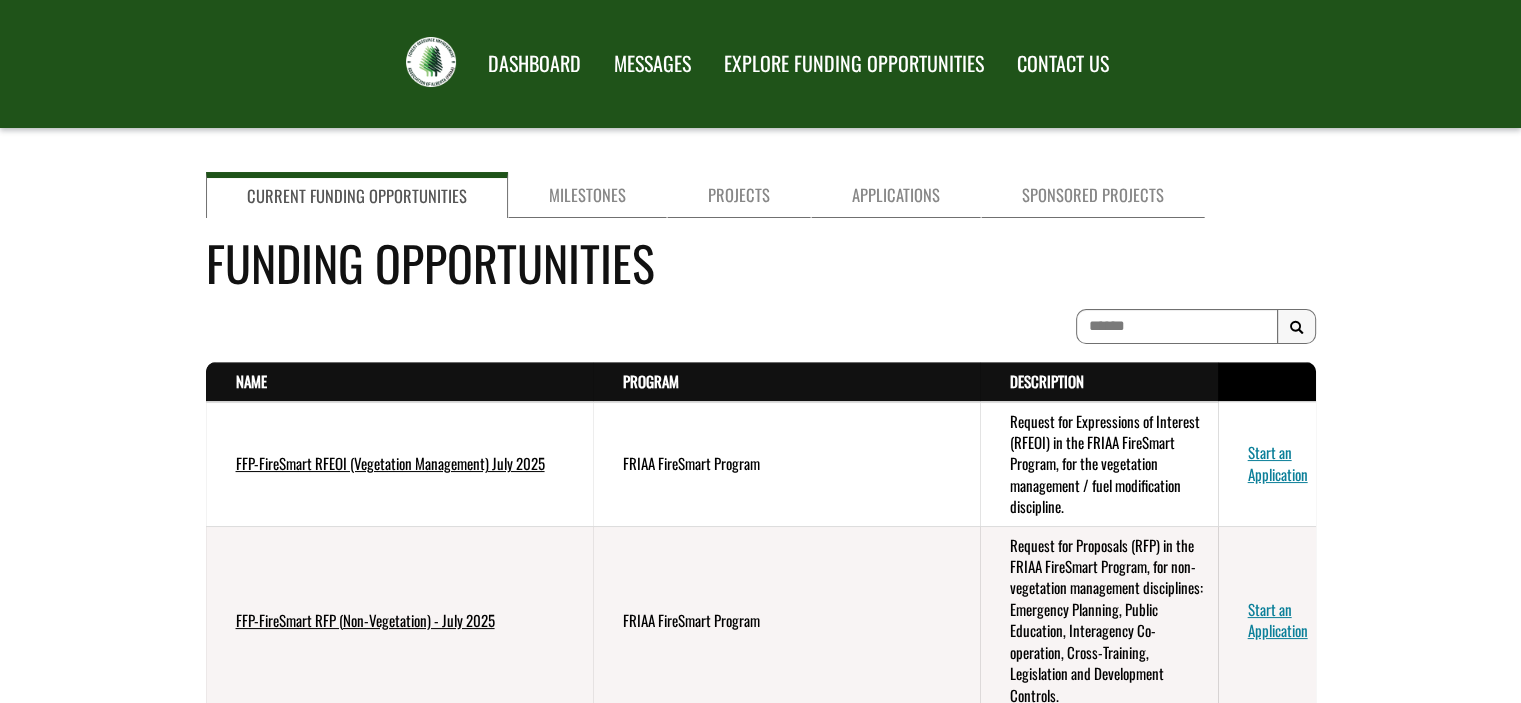 scroll, scrollTop: 100, scrollLeft: 0, axis: vertical 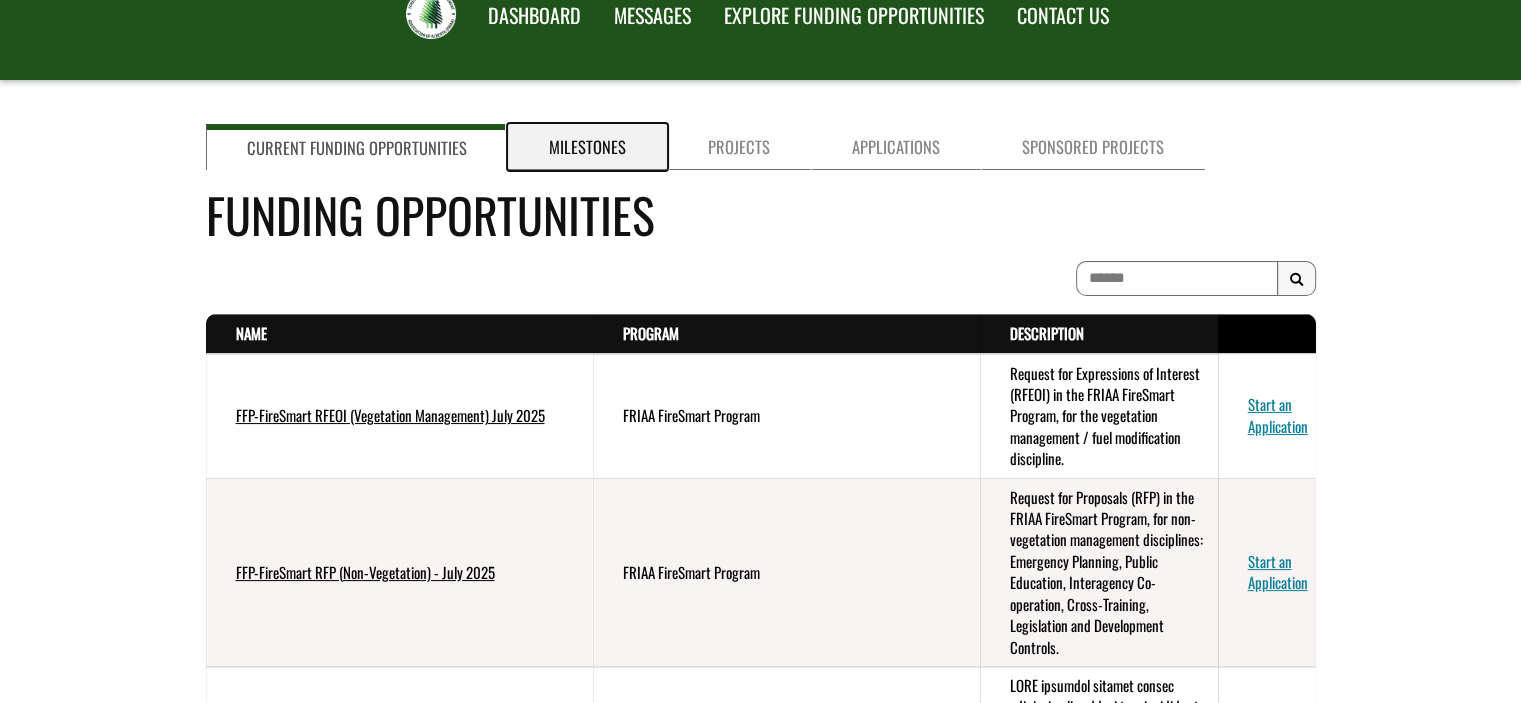 click on "Milestones" at bounding box center (587, 147) 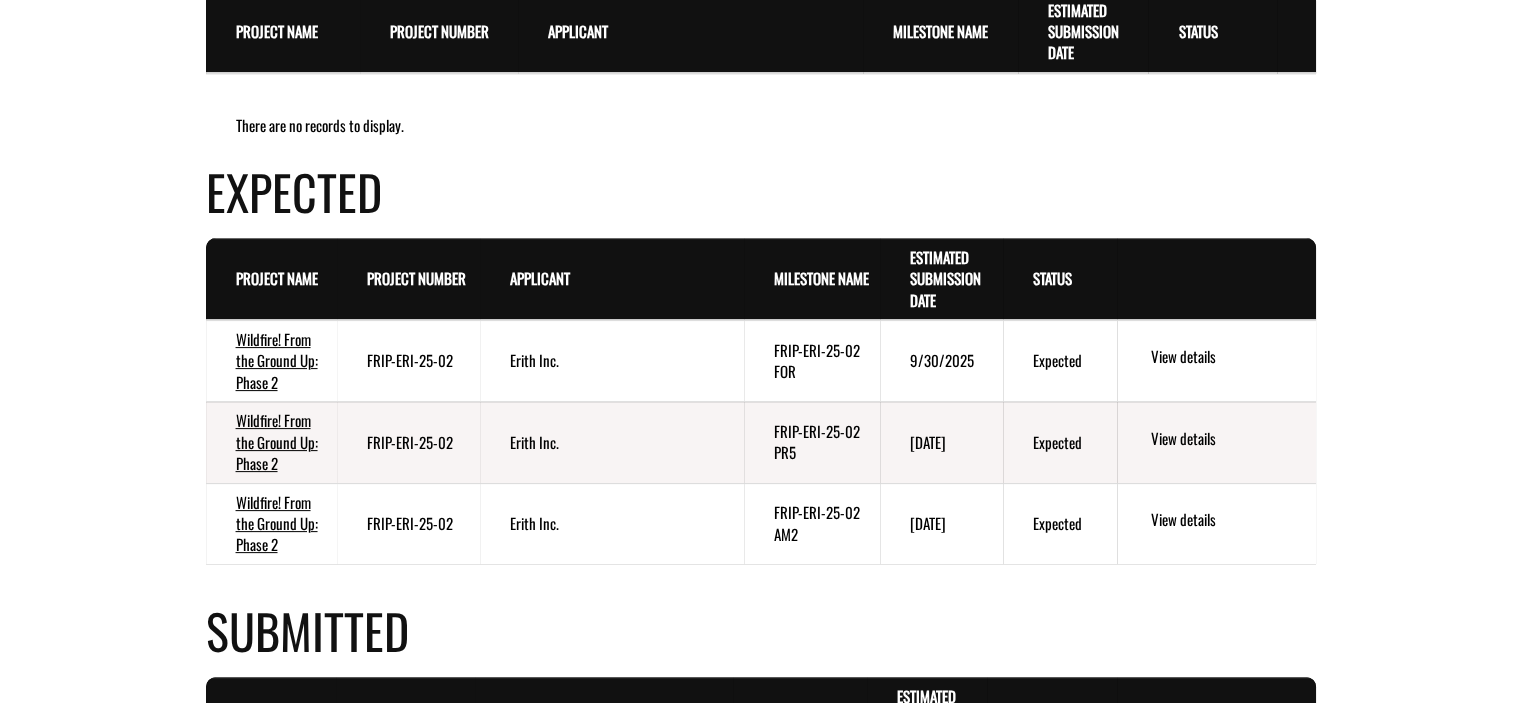 scroll, scrollTop: 400, scrollLeft: 0, axis: vertical 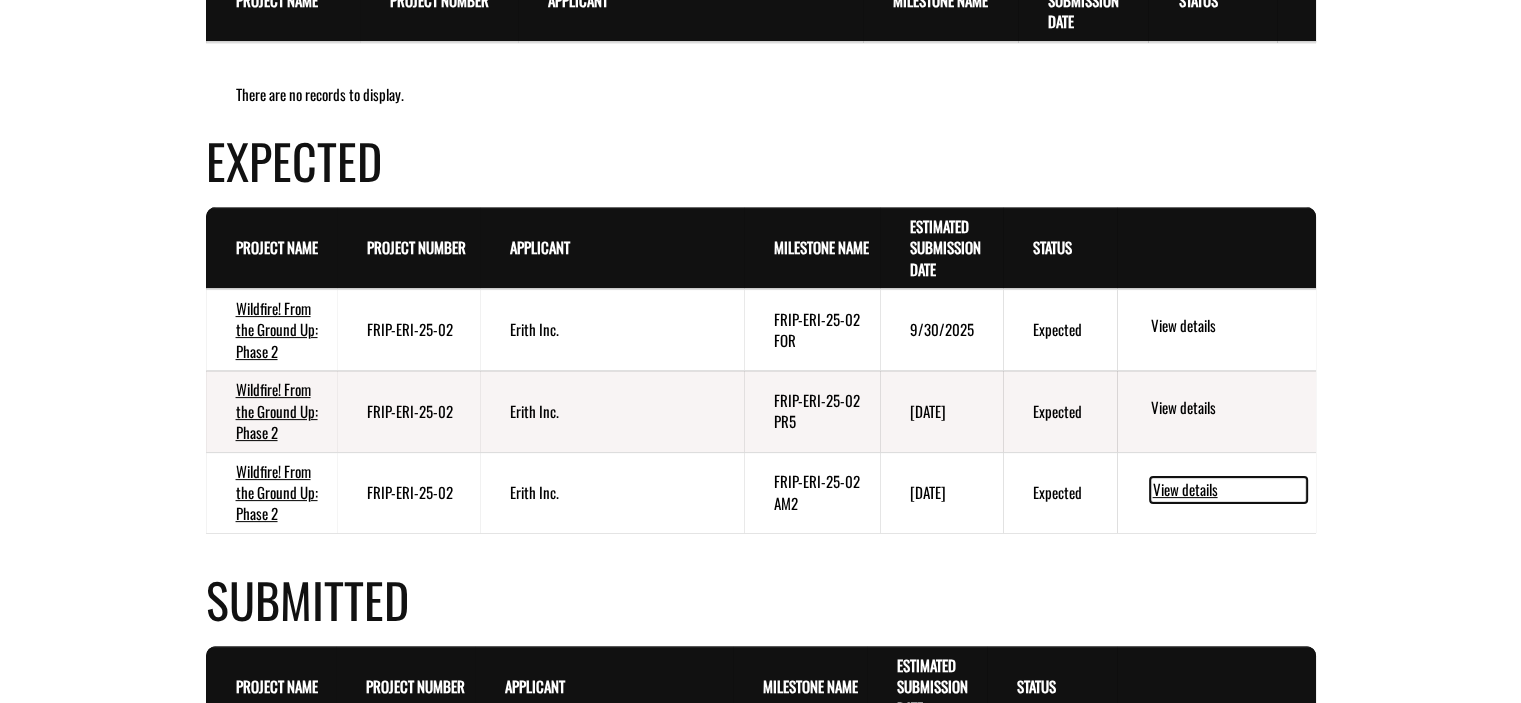 click on "View details" at bounding box center (1228, 490) 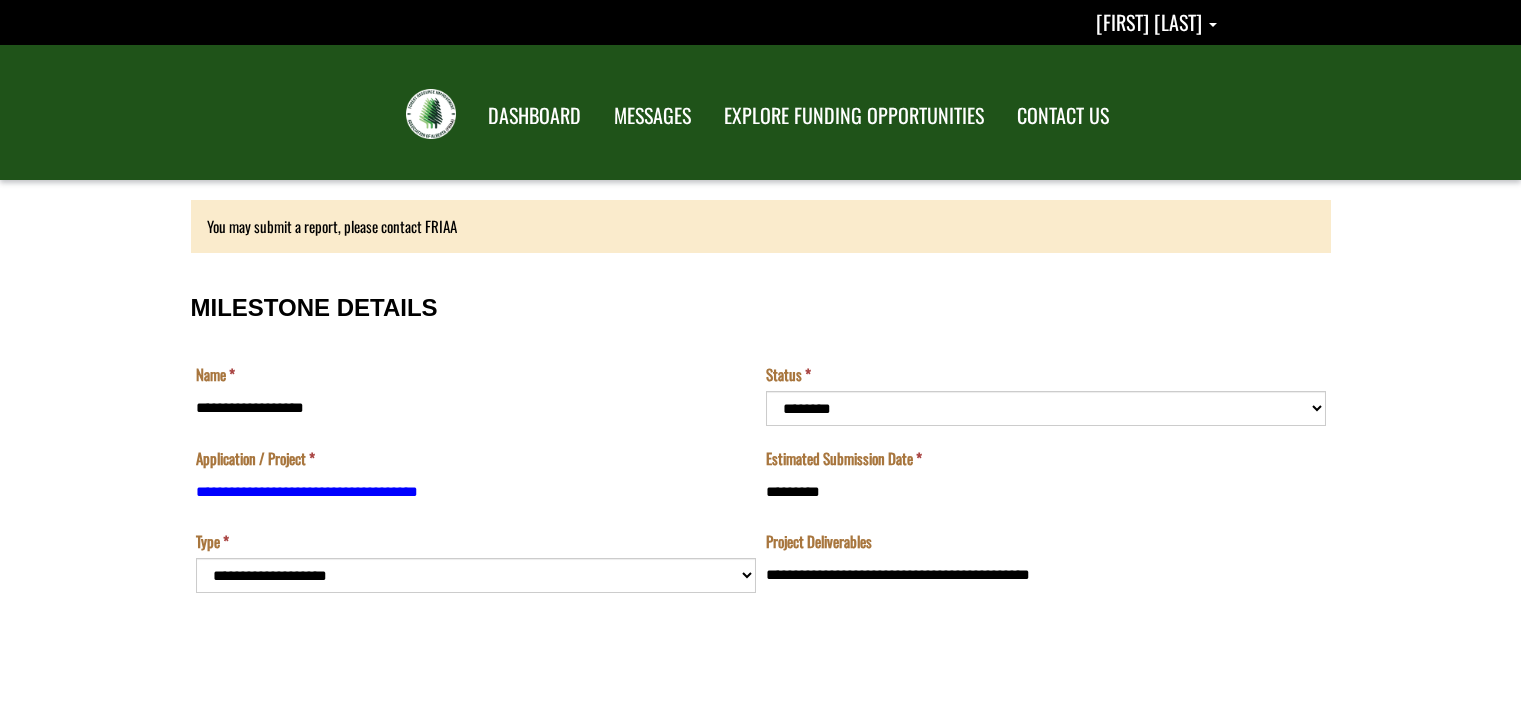 scroll, scrollTop: 0, scrollLeft: 0, axis: both 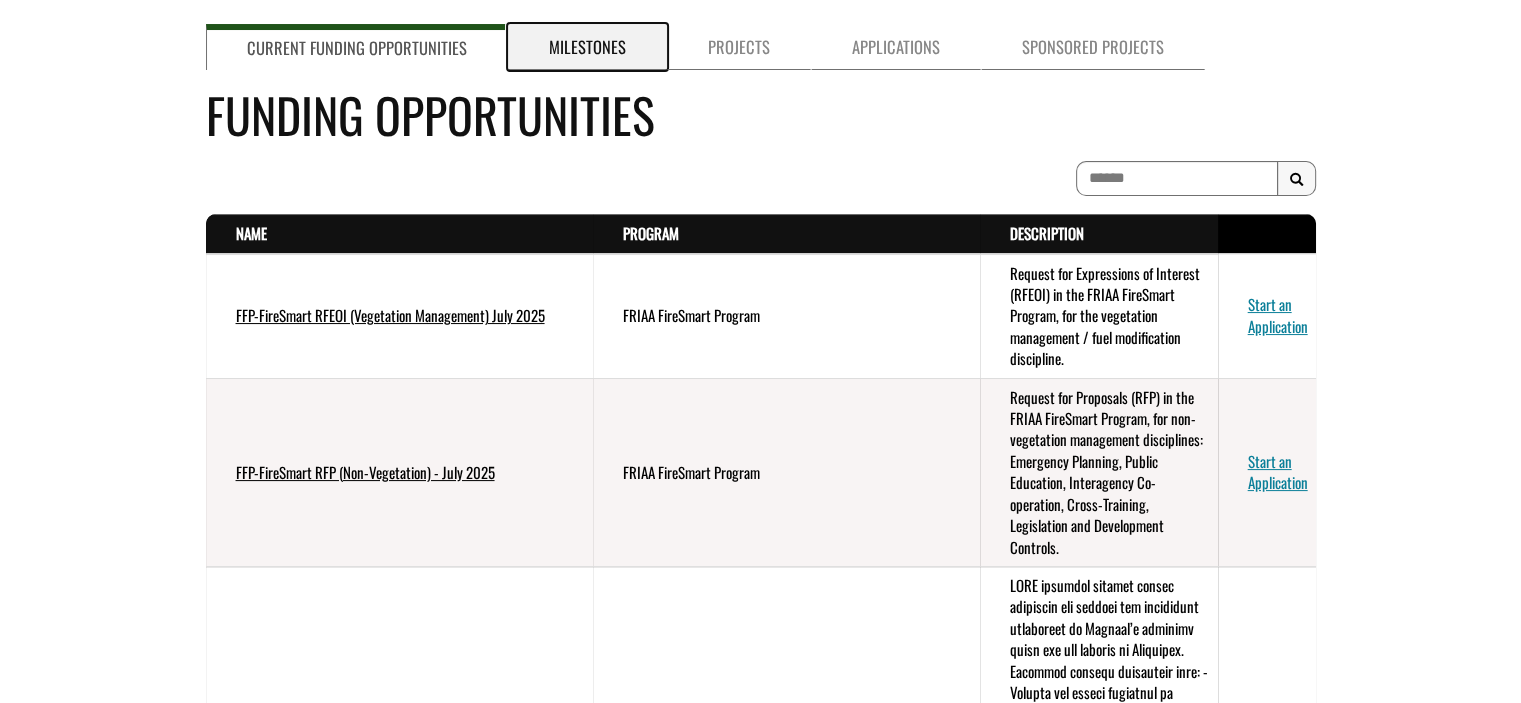 click on "Milestones" at bounding box center (587, 47) 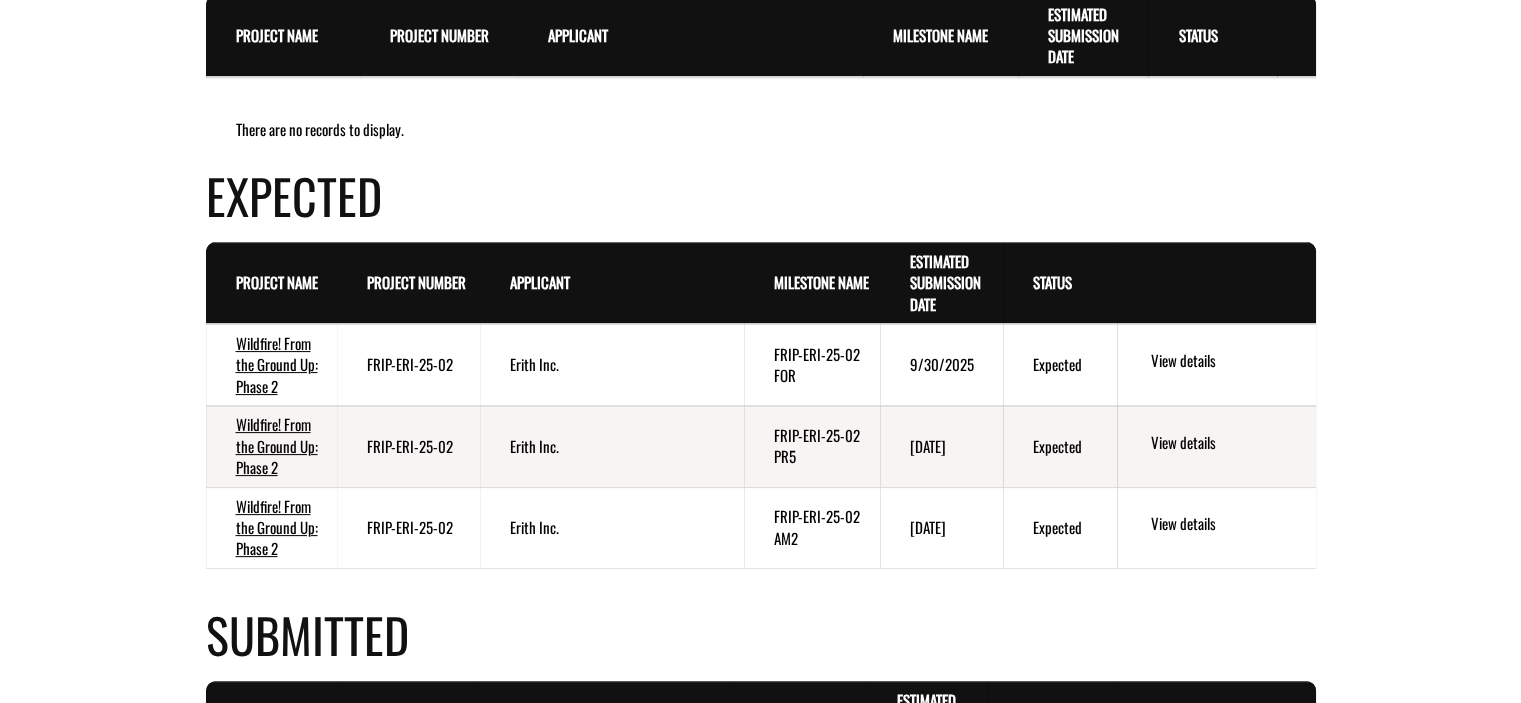 scroll, scrollTop: 400, scrollLeft: 0, axis: vertical 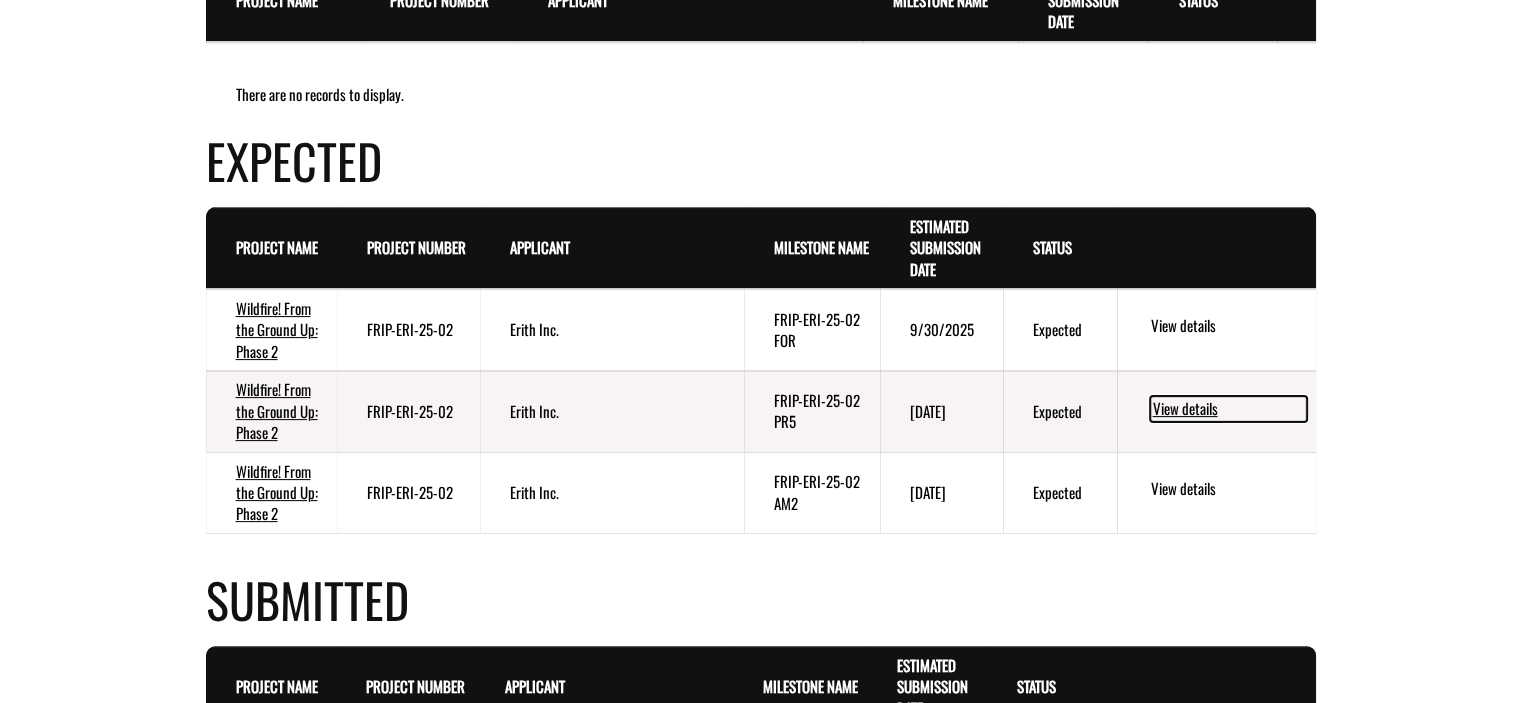 click on "View details" at bounding box center [1228, 409] 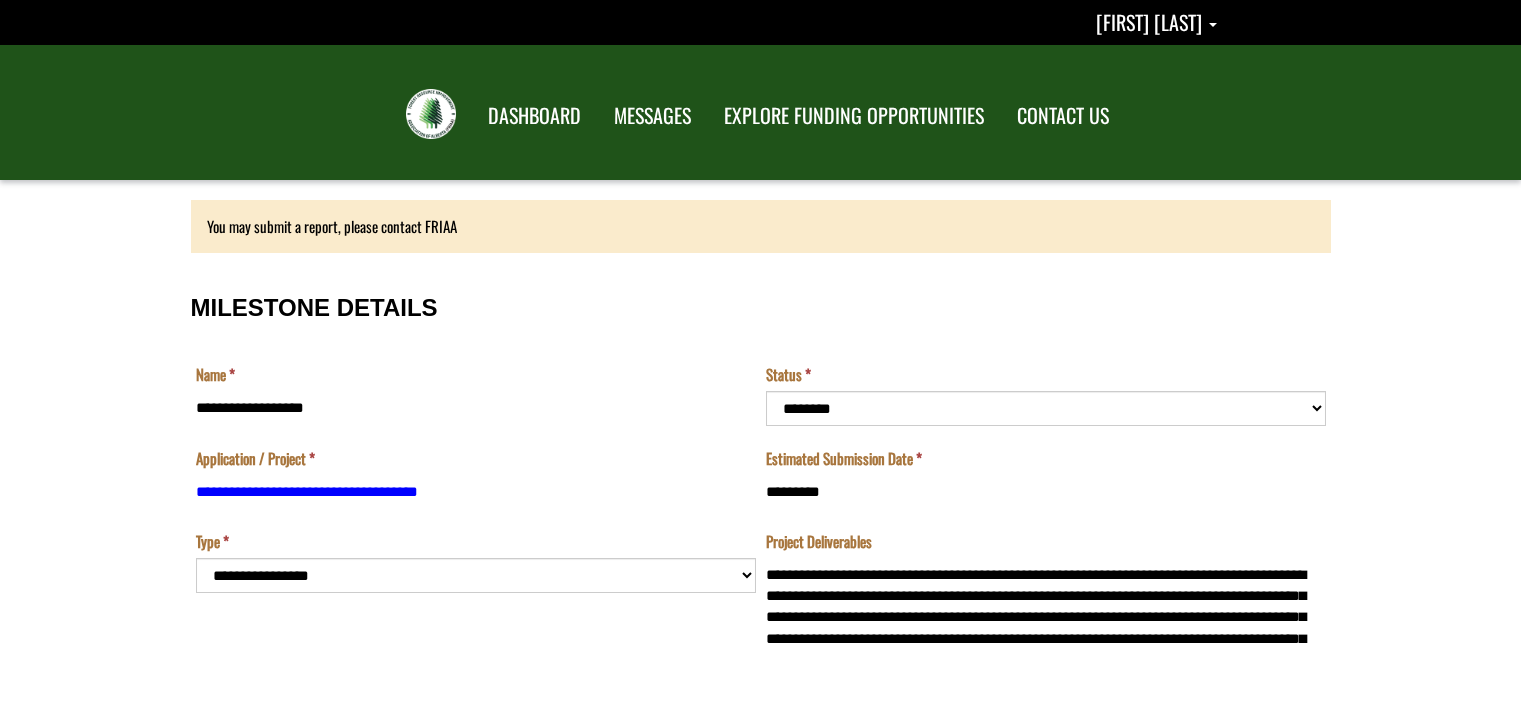scroll, scrollTop: 0, scrollLeft: 0, axis: both 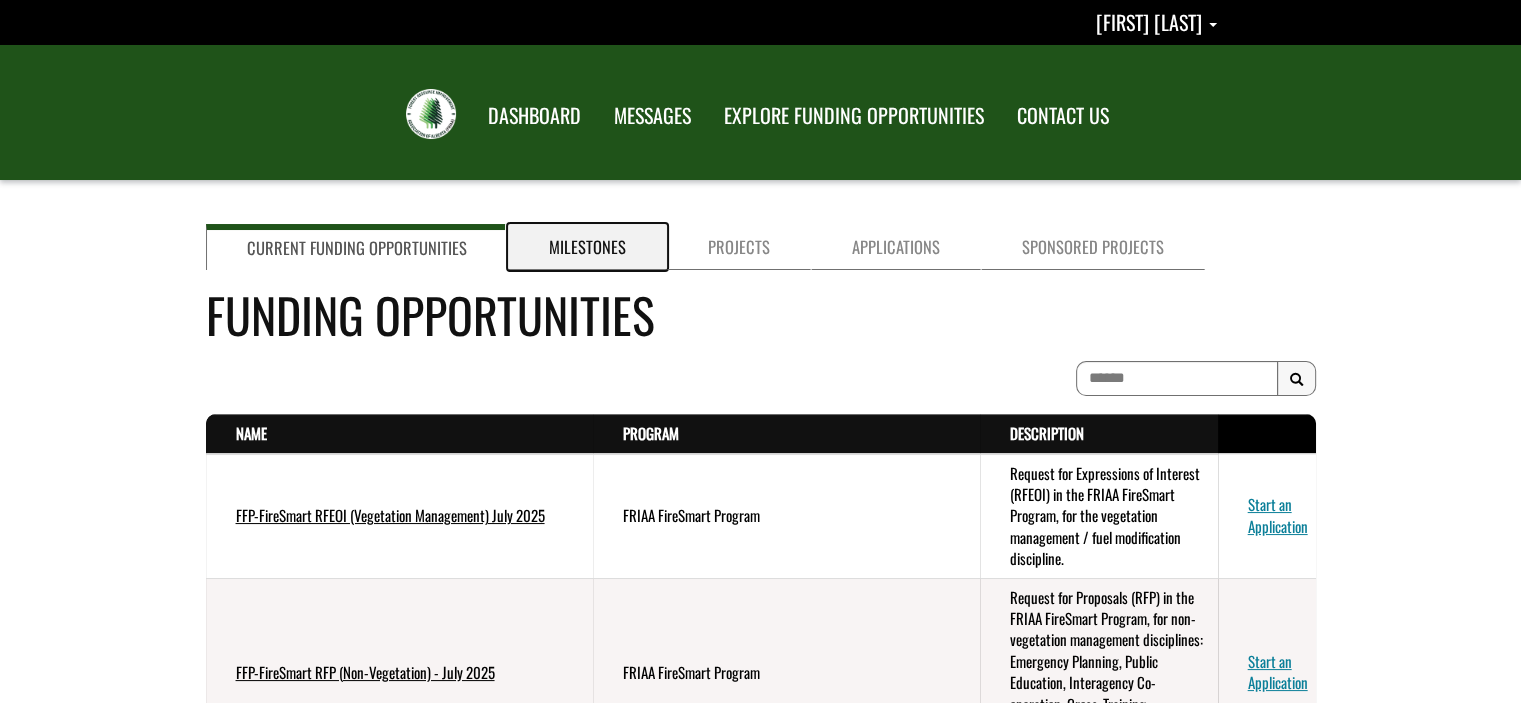 click on "Milestones" at bounding box center [587, 247] 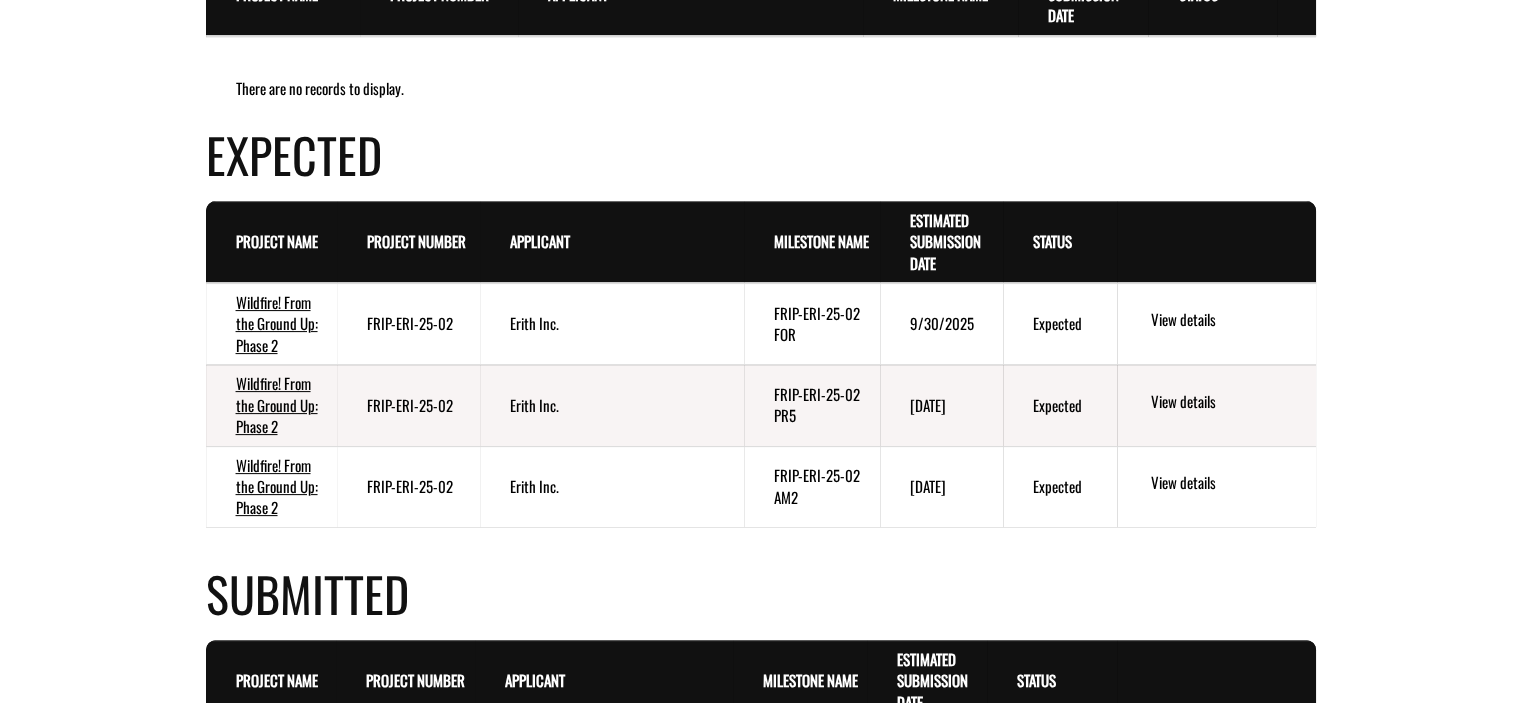 scroll, scrollTop: 500, scrollLeft: 0, axis: vertical 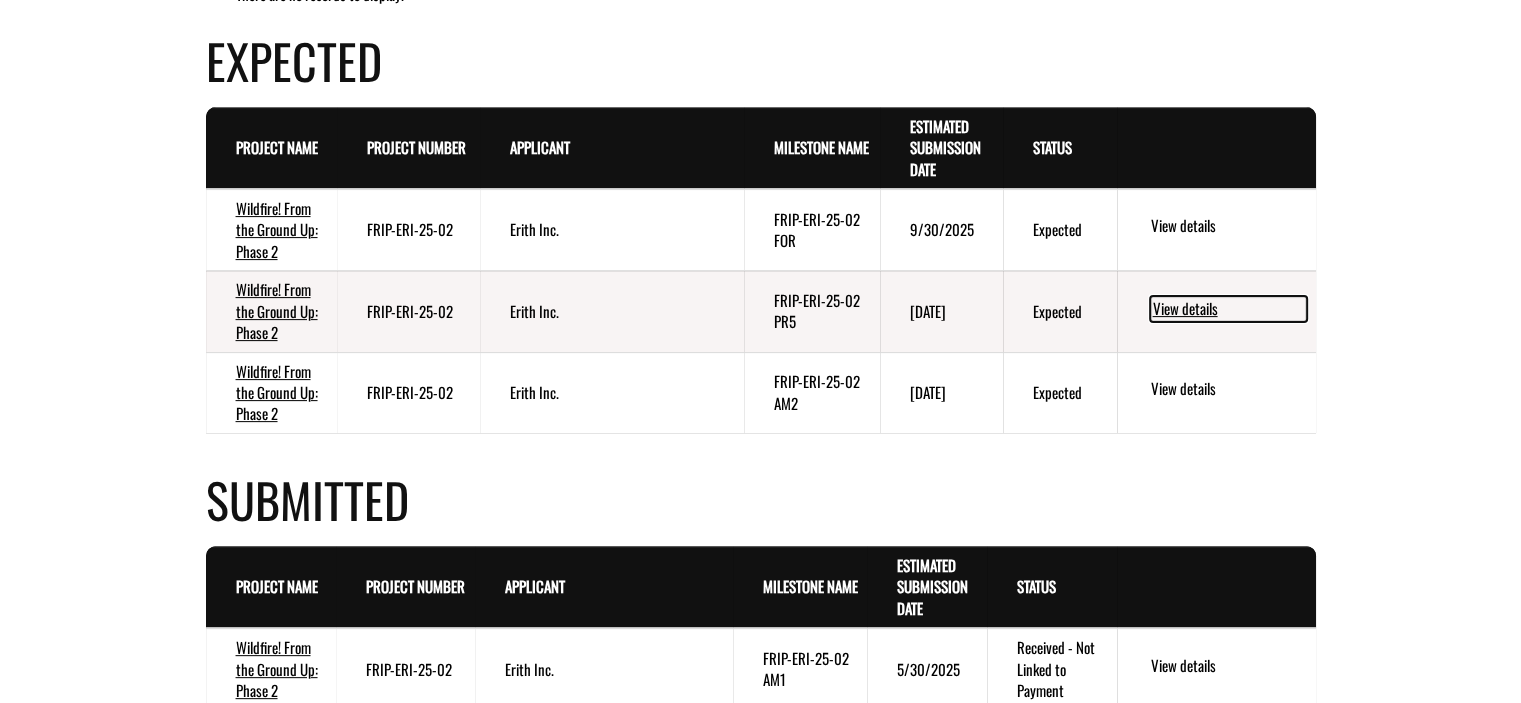 click on "View details" at bounding box center [1228, 309] 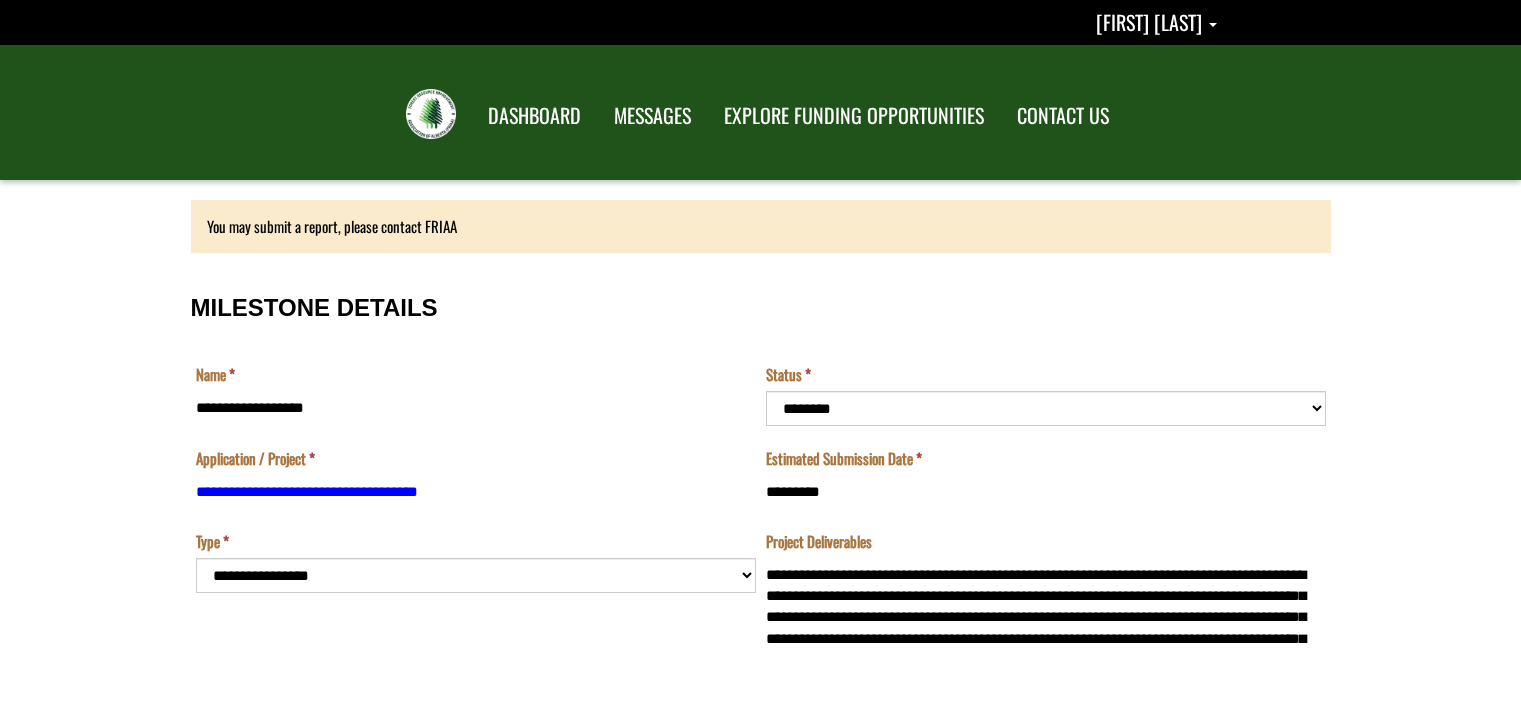 scroll, scrollTop: 0, scrollLeft: 0, axis: both 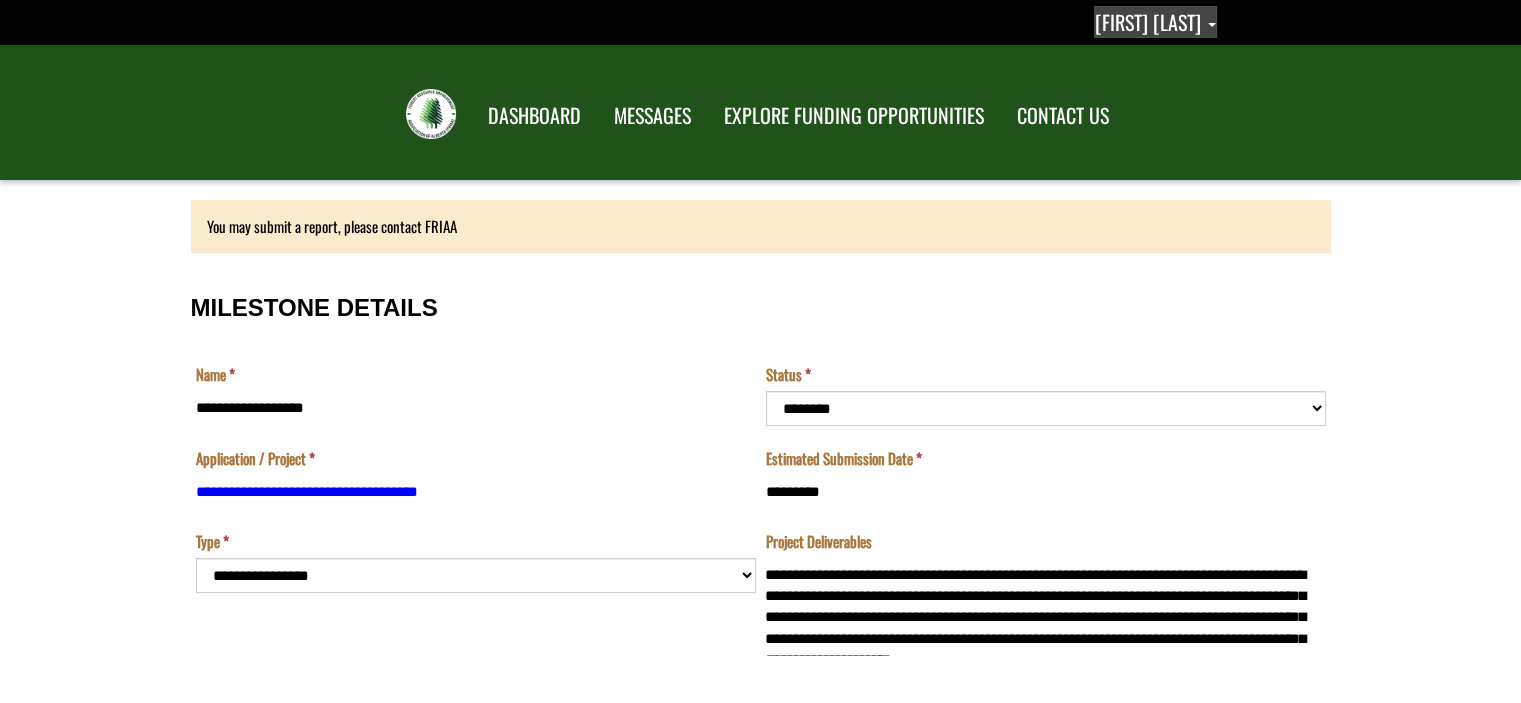 click at bounding box center [1212, 25] 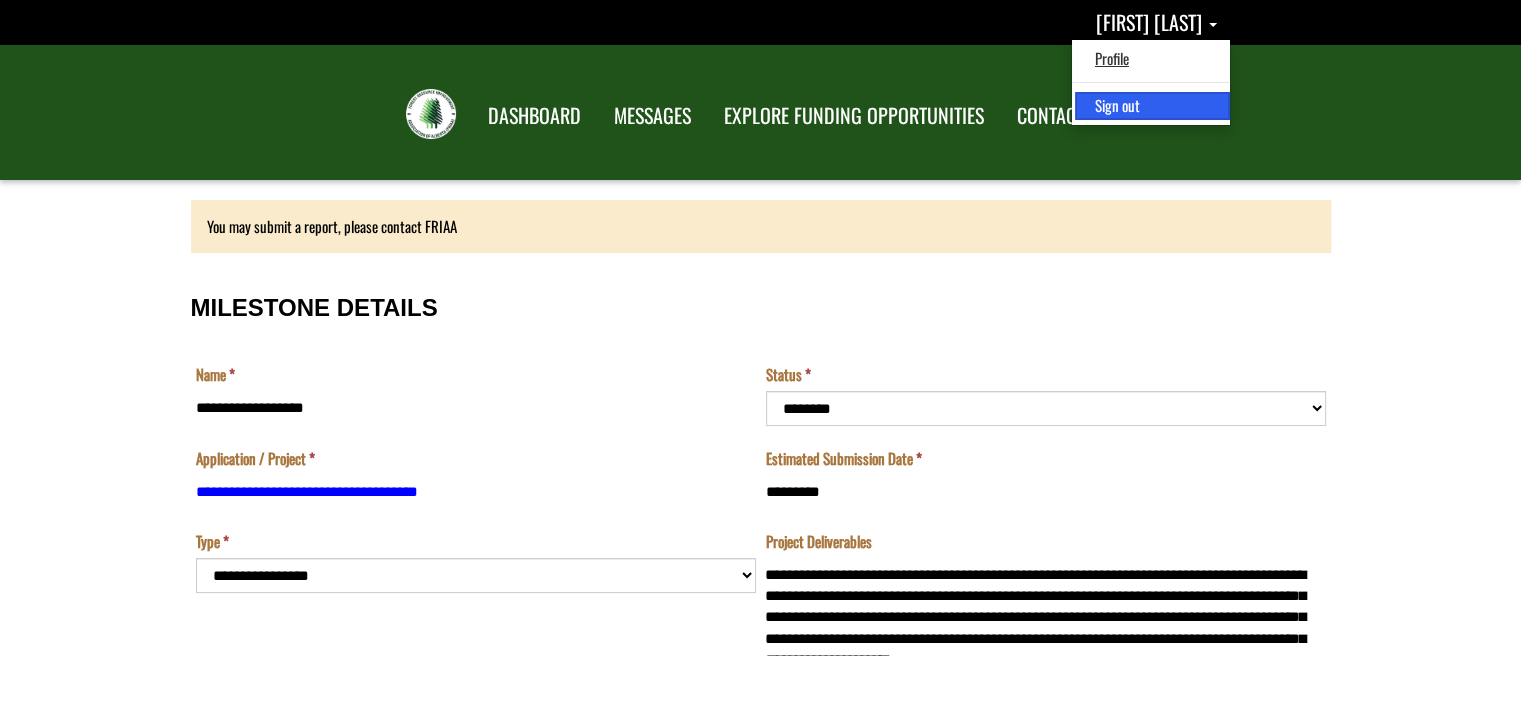 click on "Sign out" at bounding box center (1152, 105) 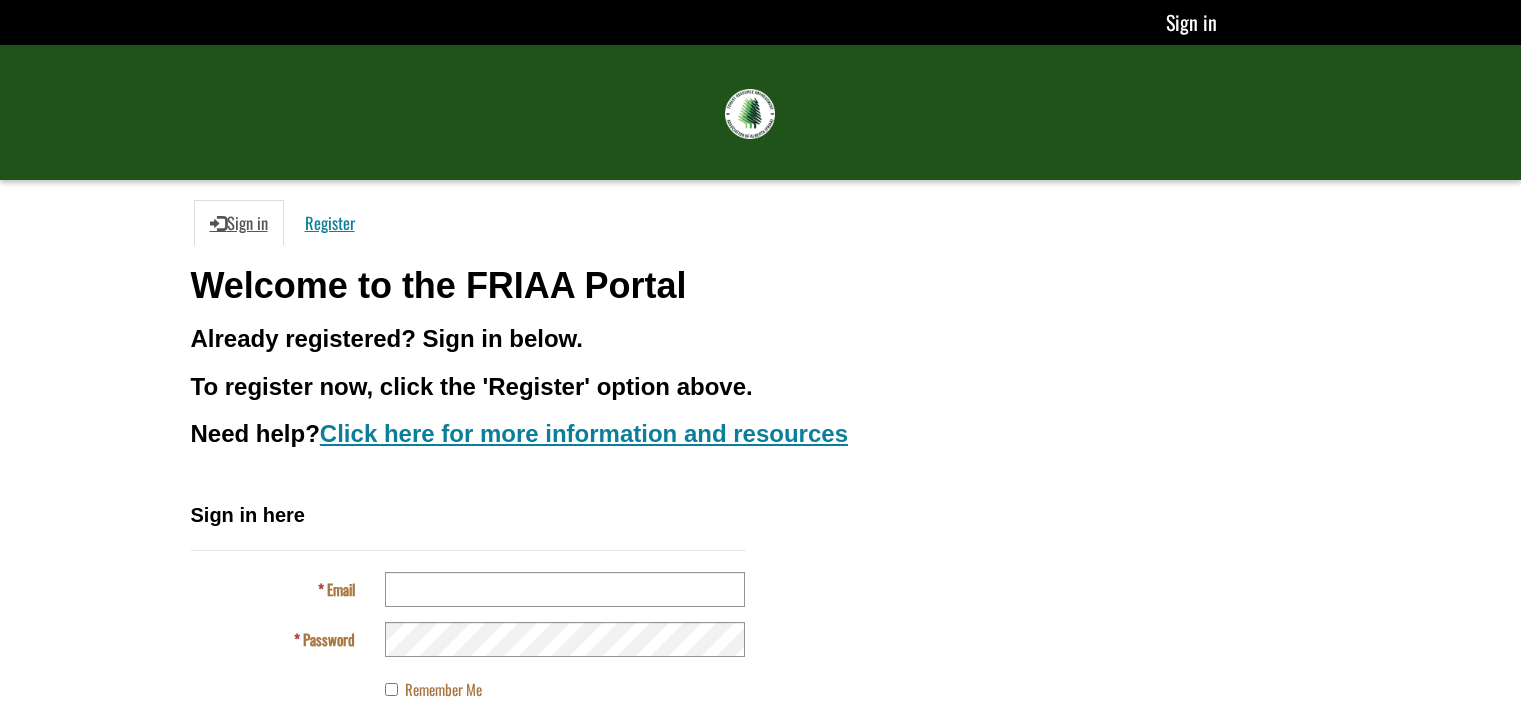 scroll, scrollTop: 0, scrollLeft: 0, axis: both 